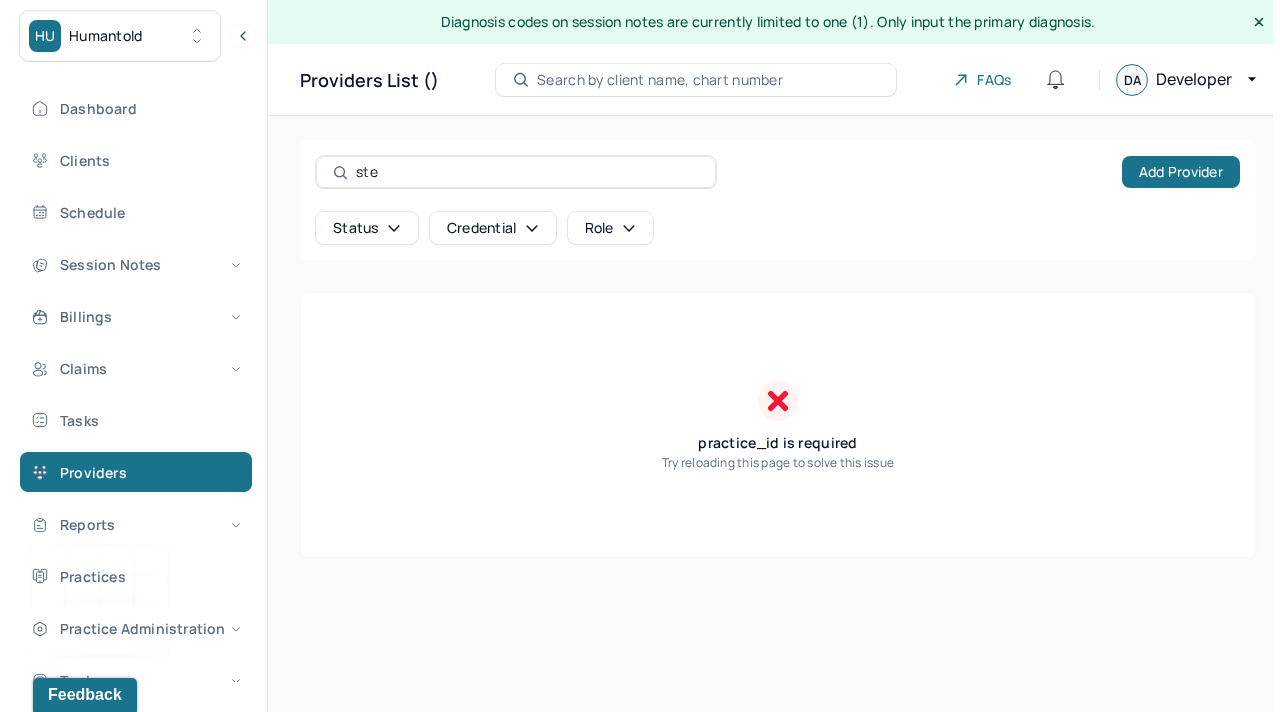 scroll, scrollTop: 0, scrollLeft: 0, axis: both 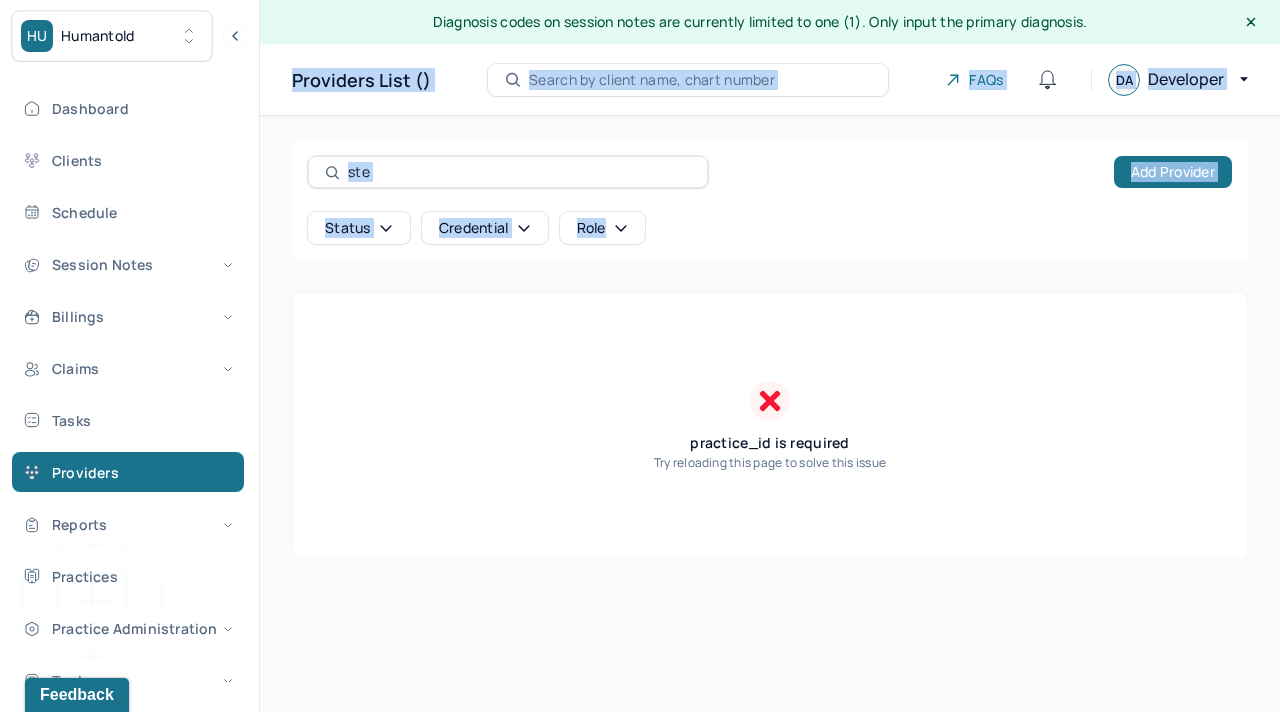 click on "[EMAIL]" at bounding box center [640, 356] 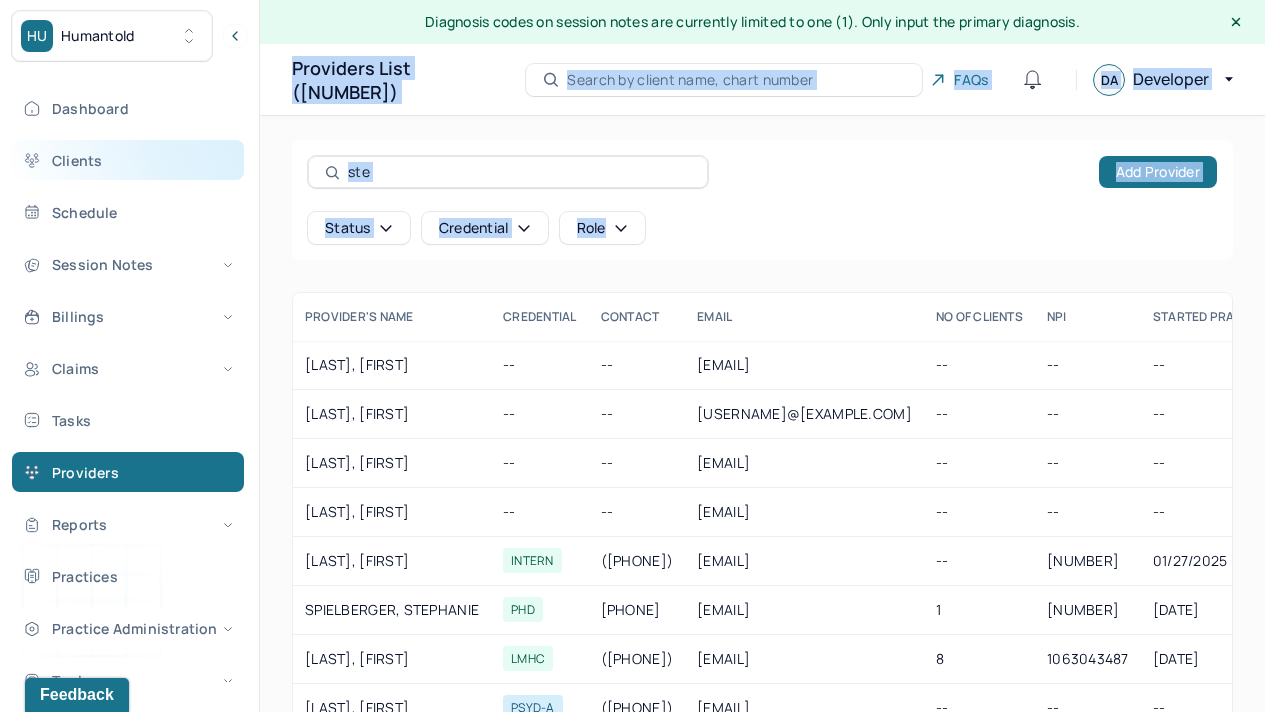 click on "Clients" at bounding box center [128, 160] 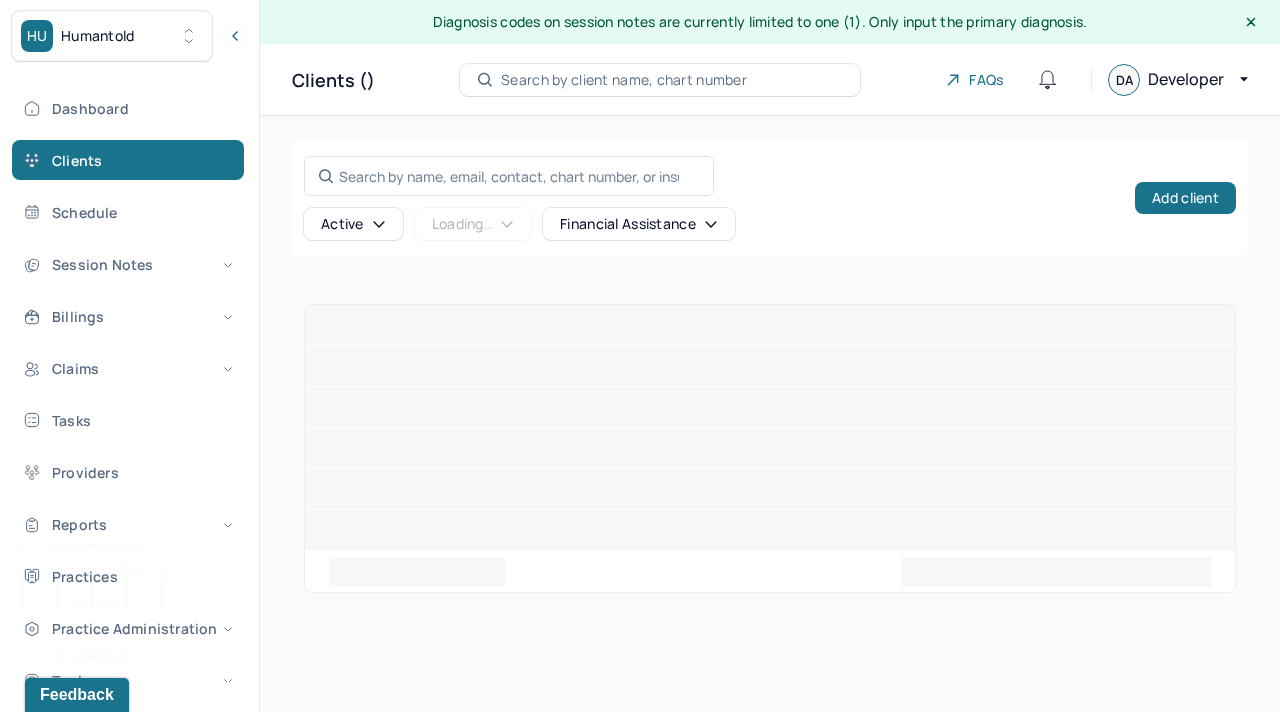 click on "Search by client name, chart number" at bounding box center [624, 80] 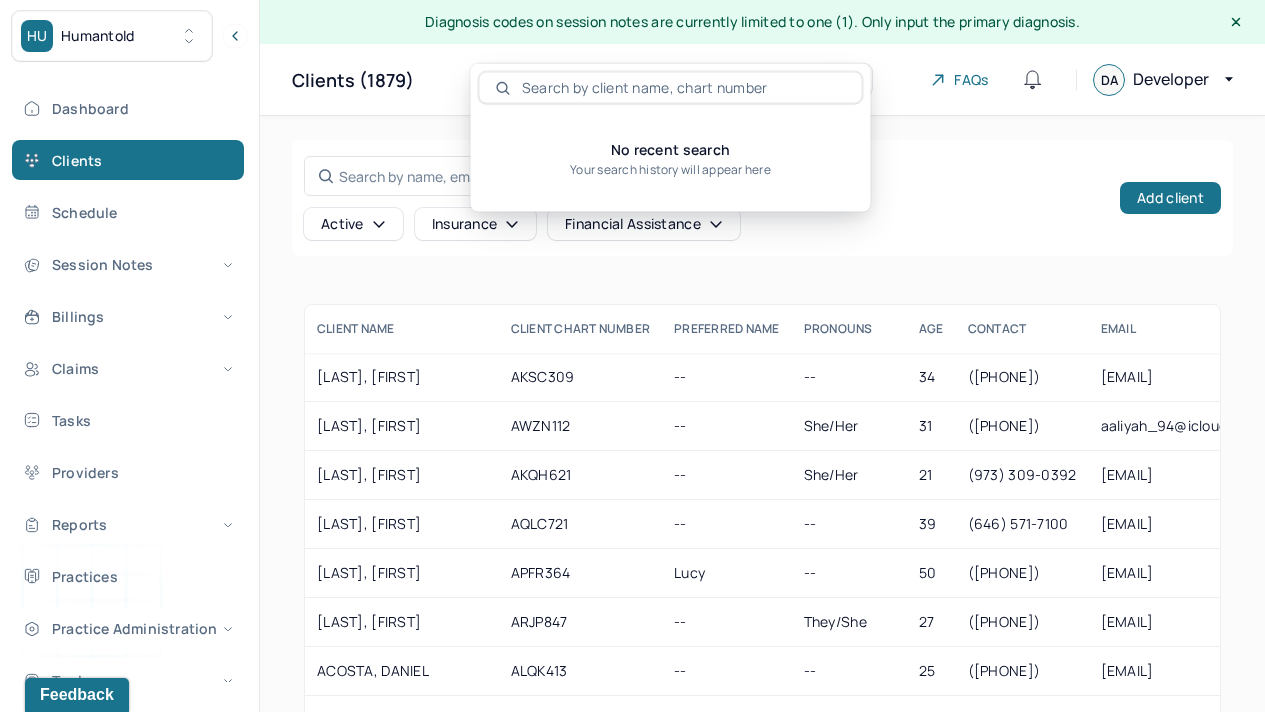 click at bounding box center [681, 88] 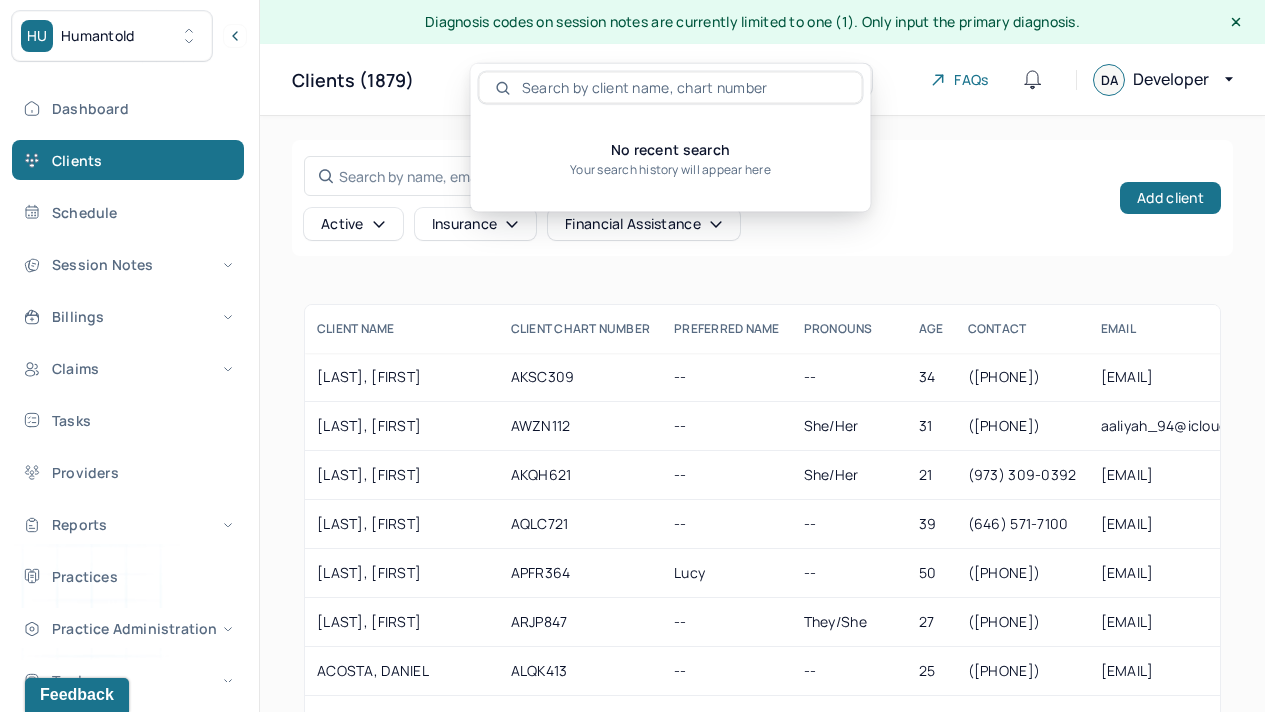 paste on "[FIRST] [LAST]" 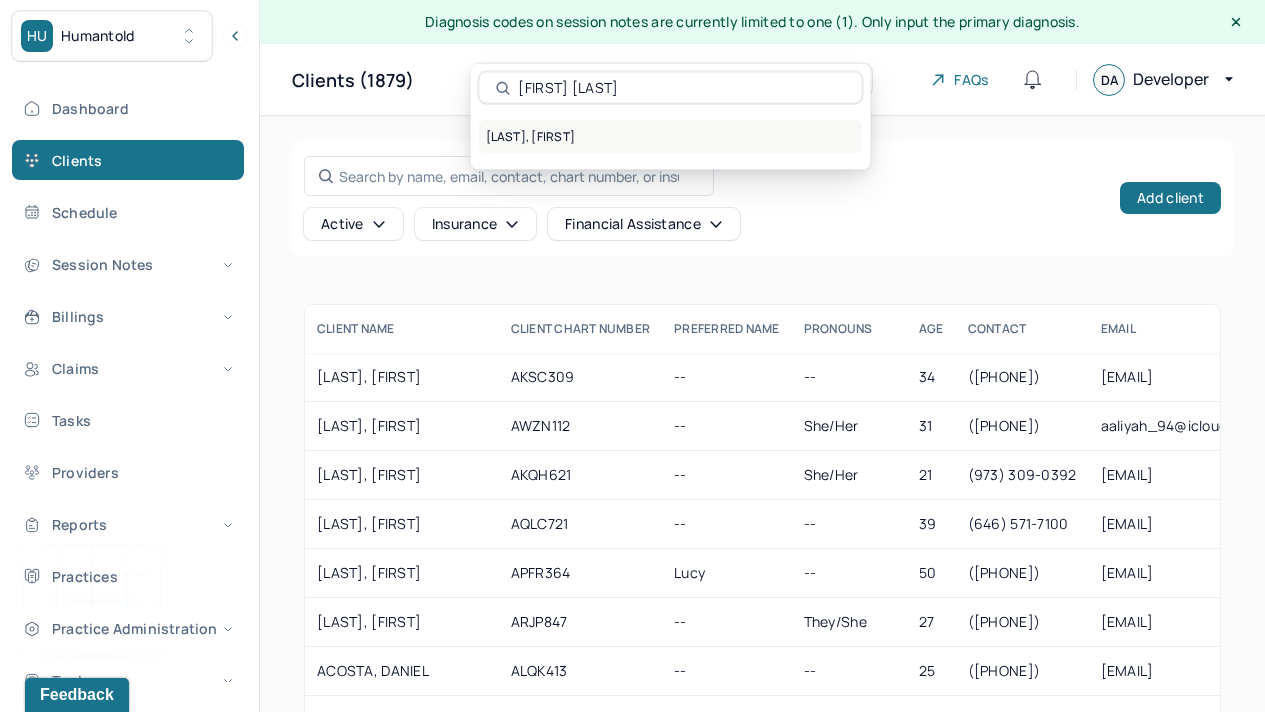 type on "[FIRST] [LAST]" 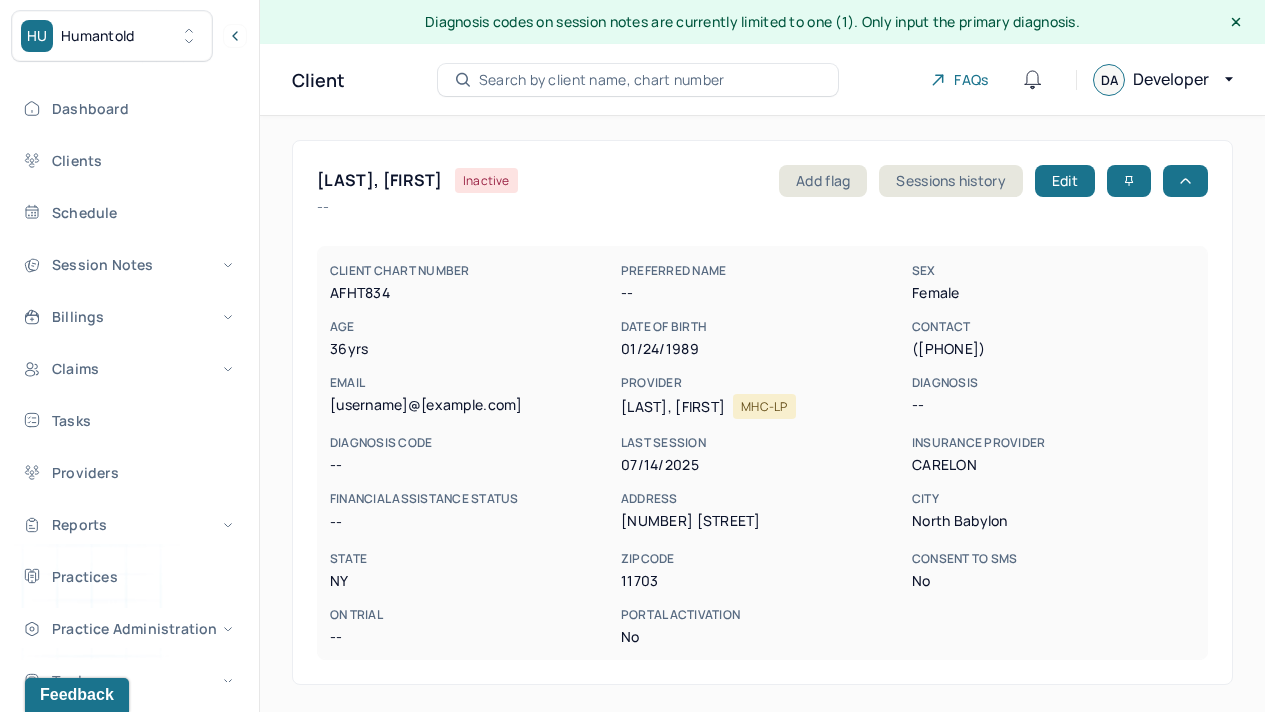 drag, startPoint x: 330, startPoint y: 405, endPoint x: 533, endPoint y: 392, distance: 203.41583 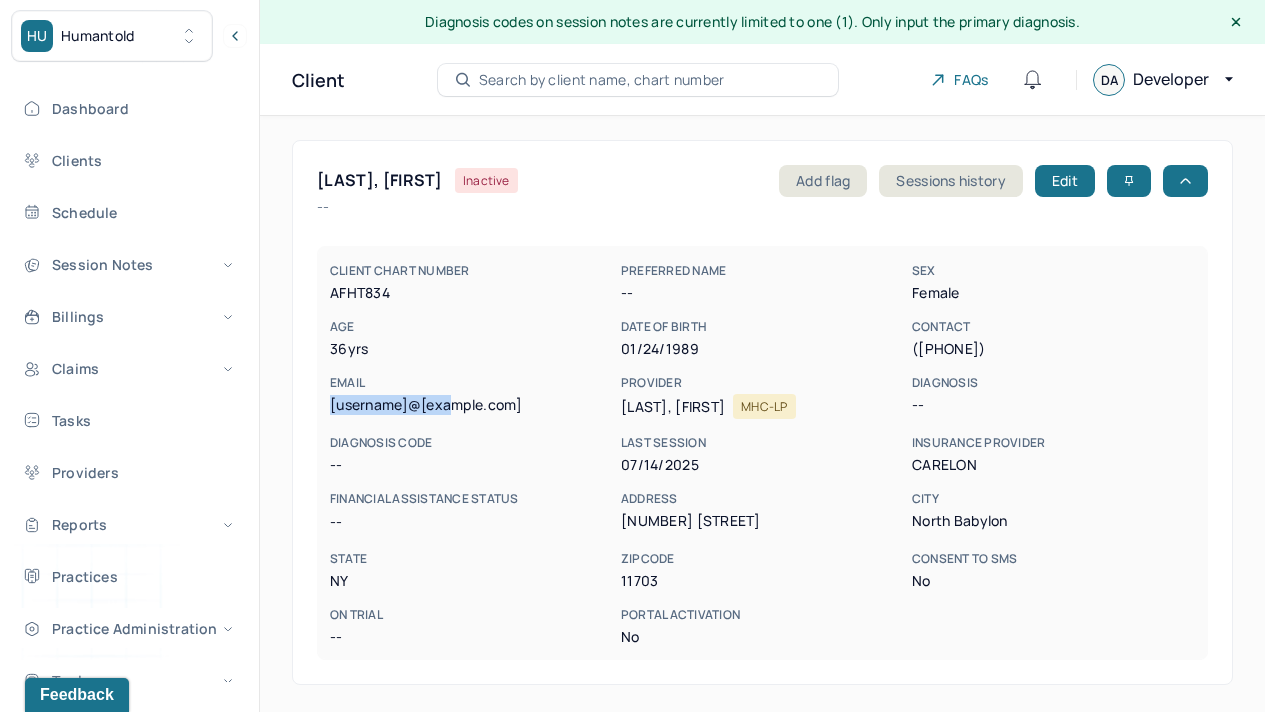 copy on "[EMAIL]" 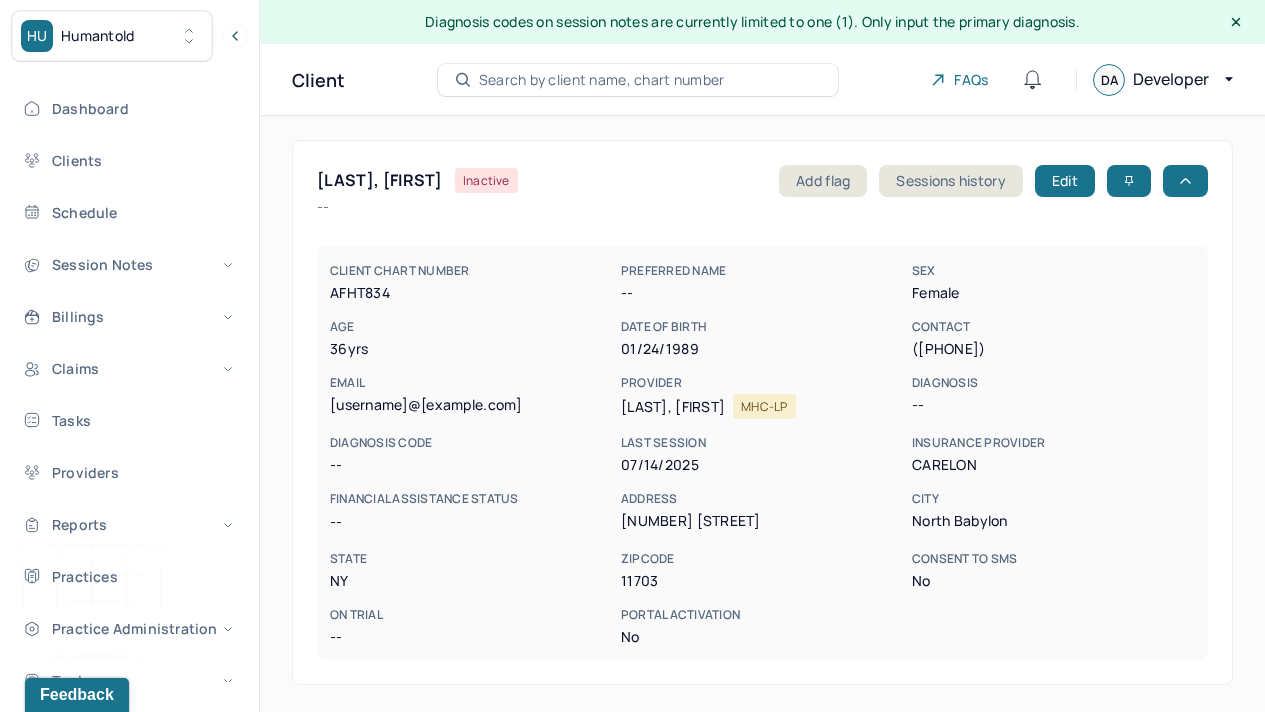 click on "[USERNAME]@[EXAMPLE.COM]" at bounding box center [471, 405] 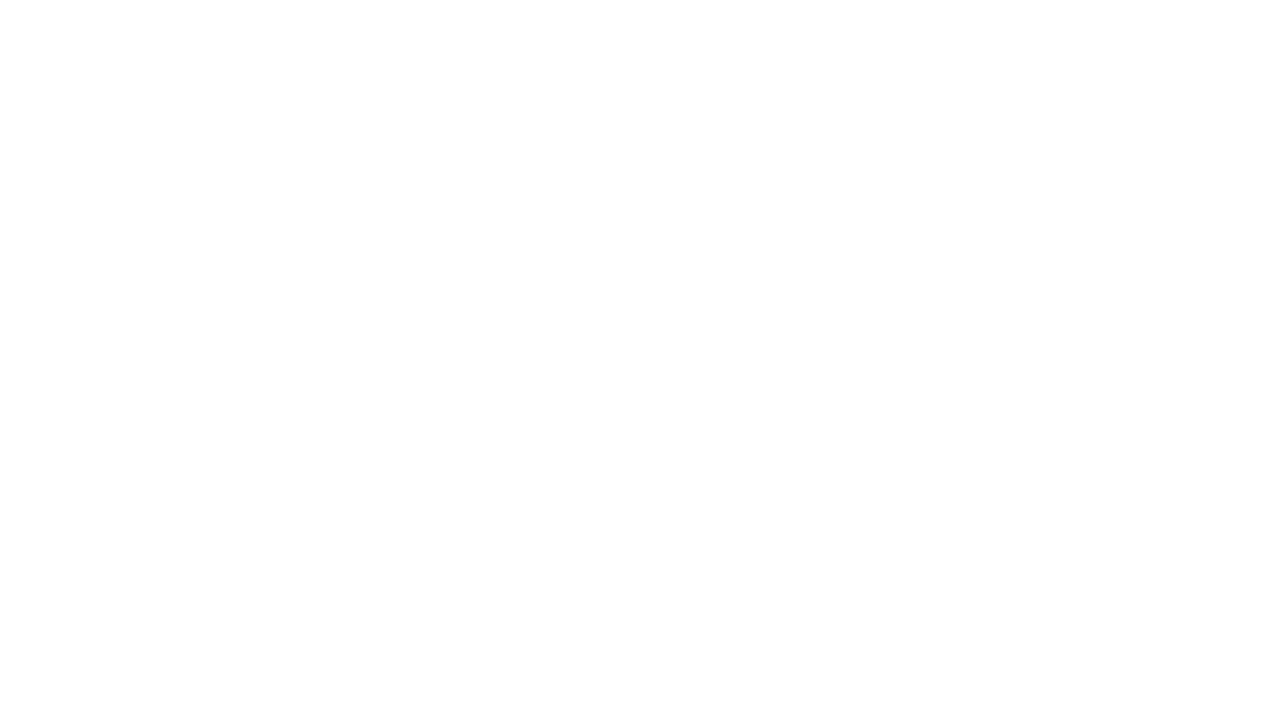 scroll, scrollTop: 0, scrollLeft: 0, axis: both 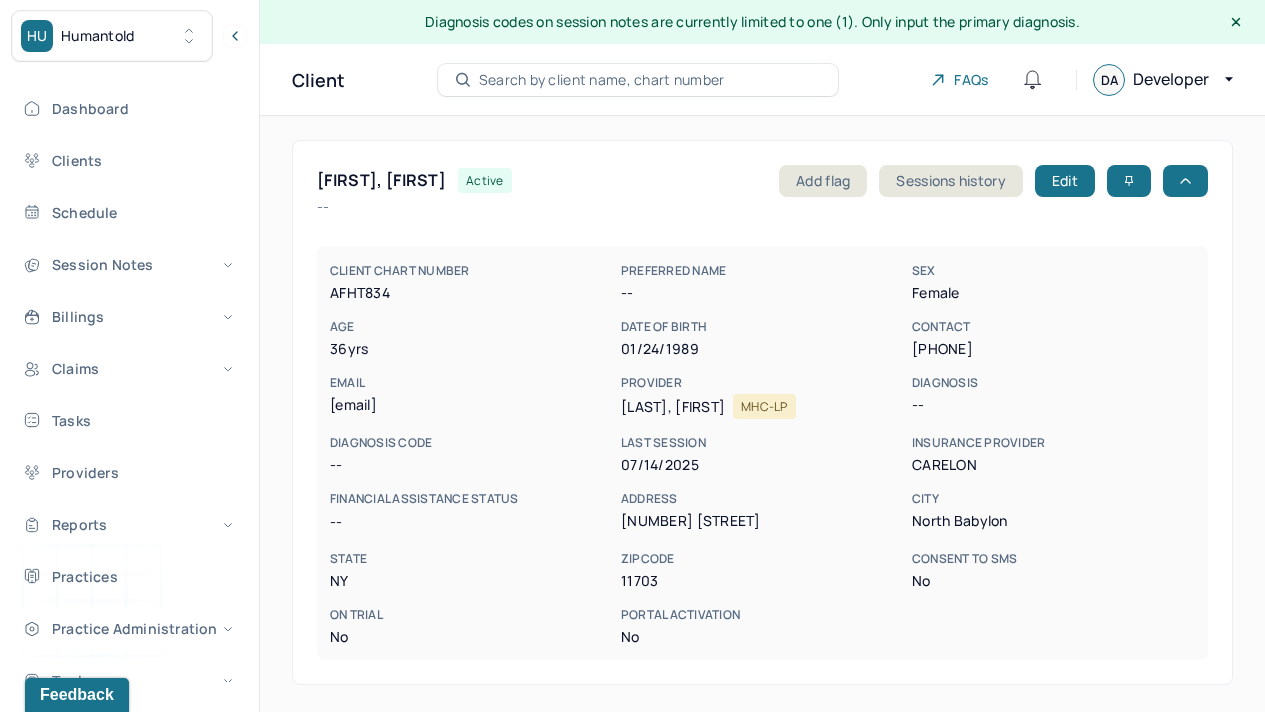 drag, startPoint x: 330, startPoint y: 405, endPoint x: 436, endPoint y: 405, distance: 106 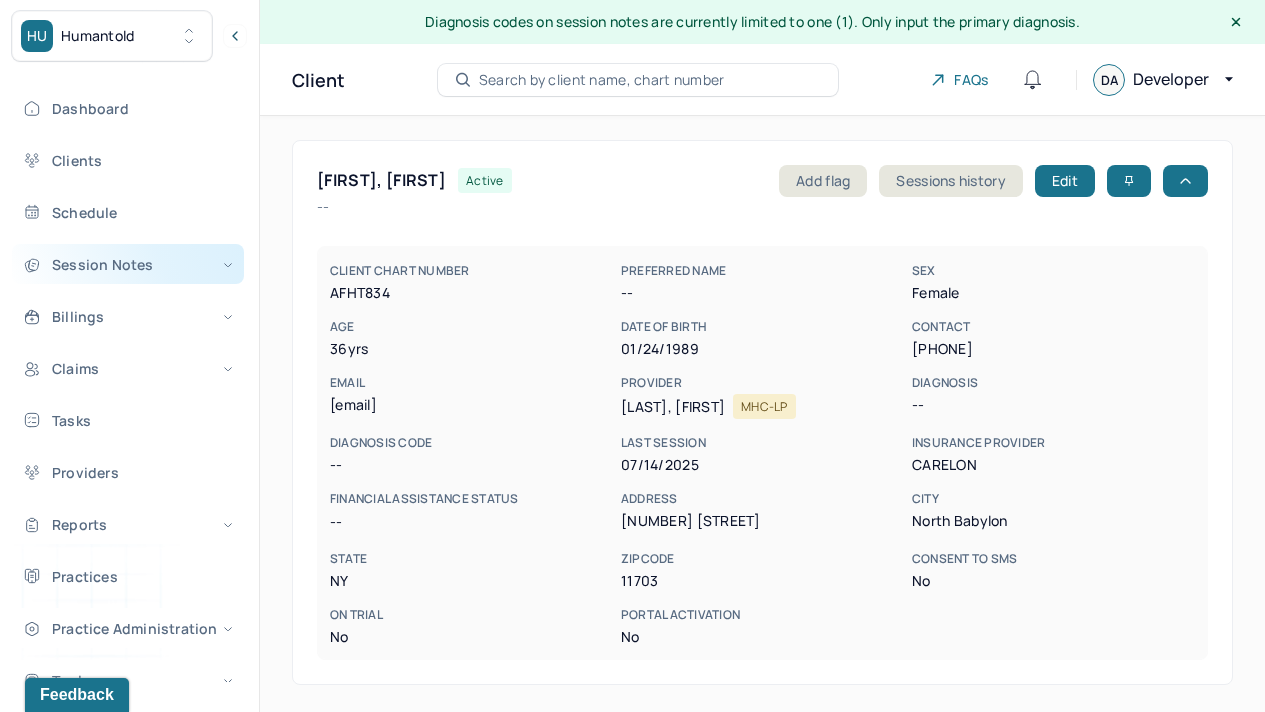 click on "Session Notes" at bounding box center [128, 264] 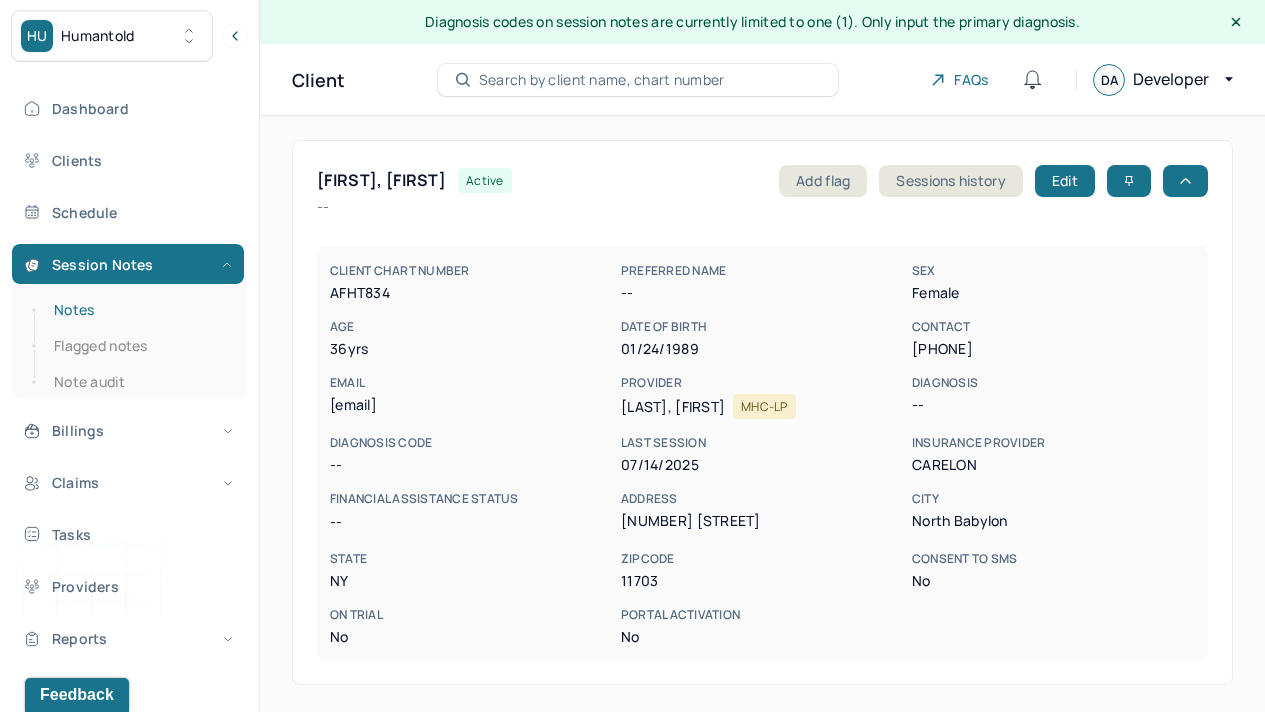 click on "Notes" at bounding box center [139, 310] 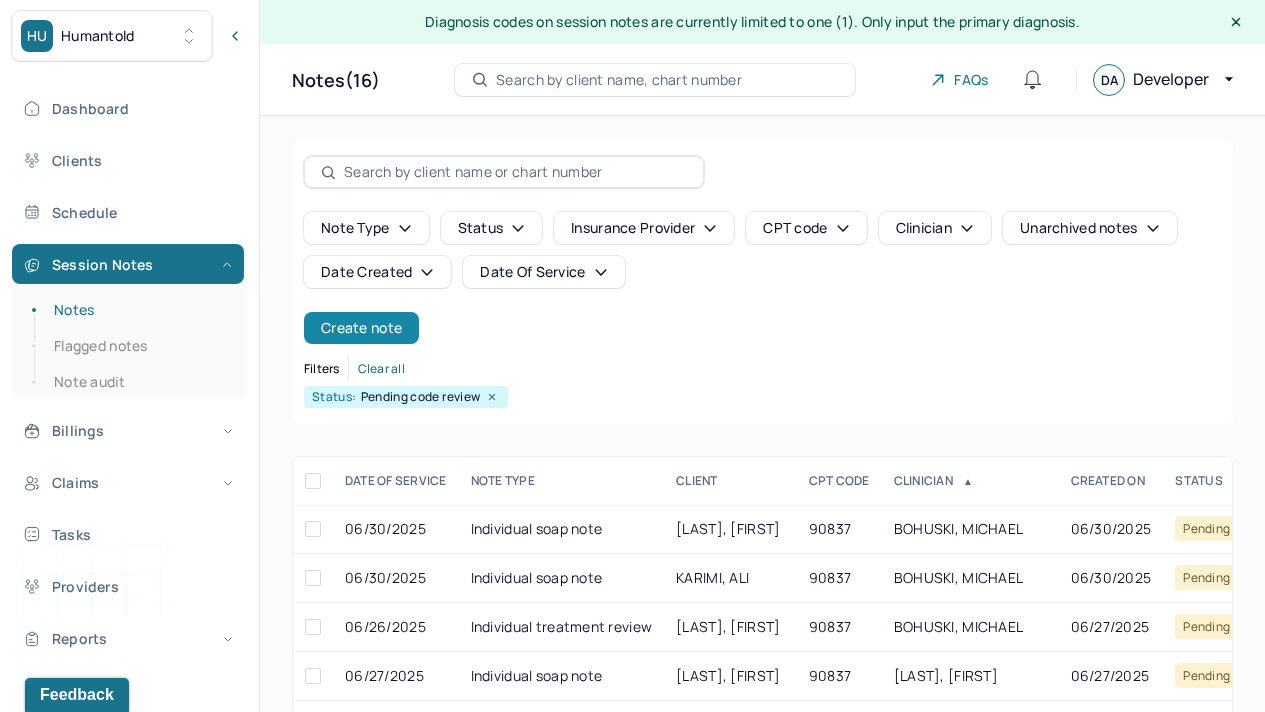 click on "Create note" at bounding box center [361, 328] 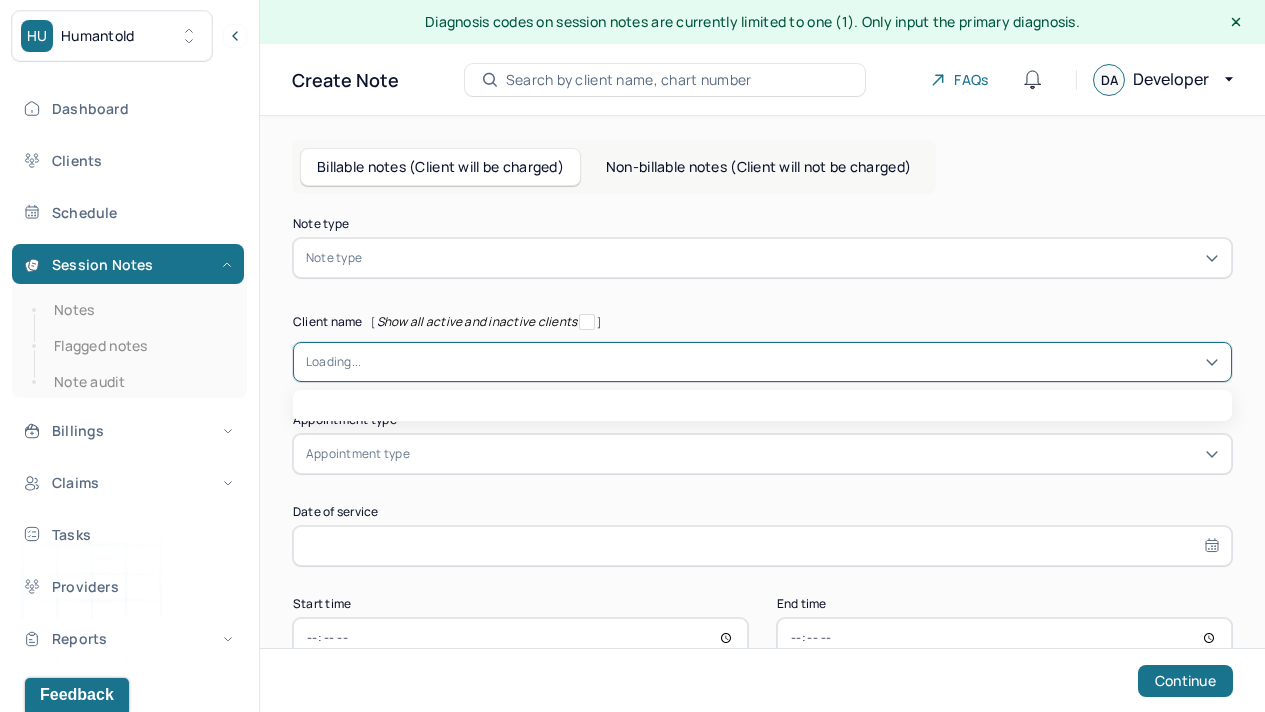 click at bounding box center (364, 362) 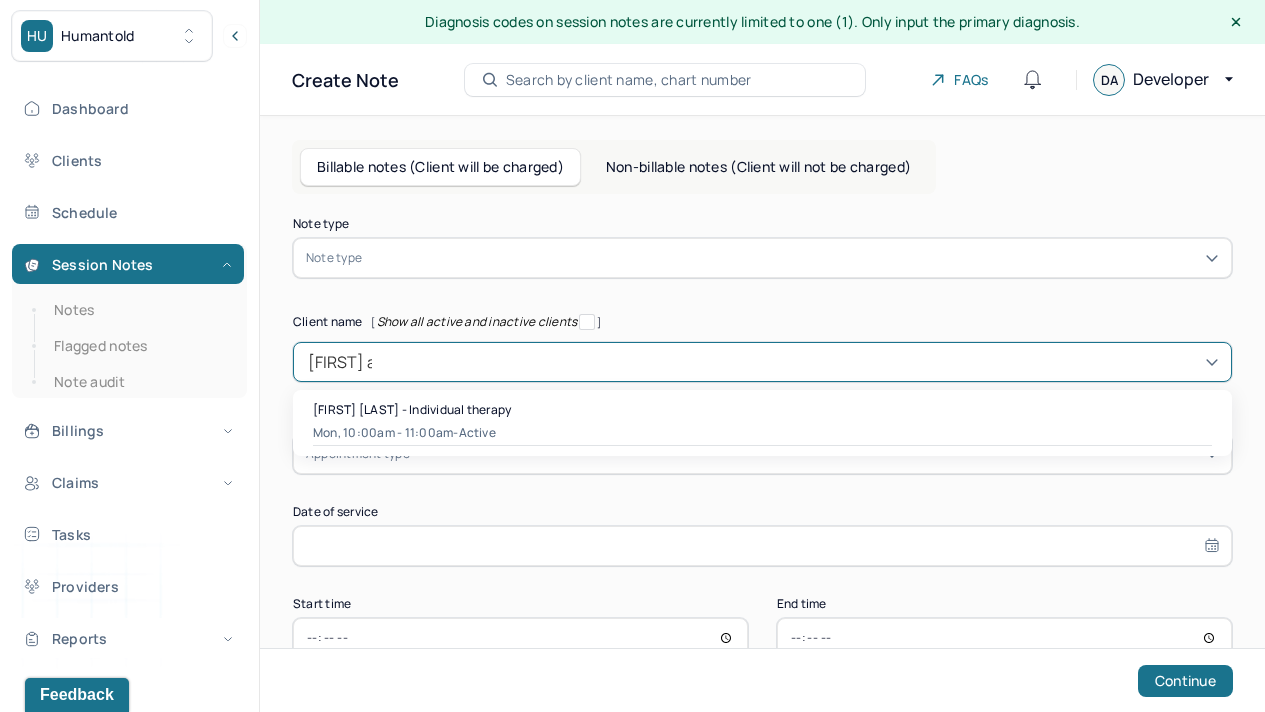 type on "[FIRST] a" 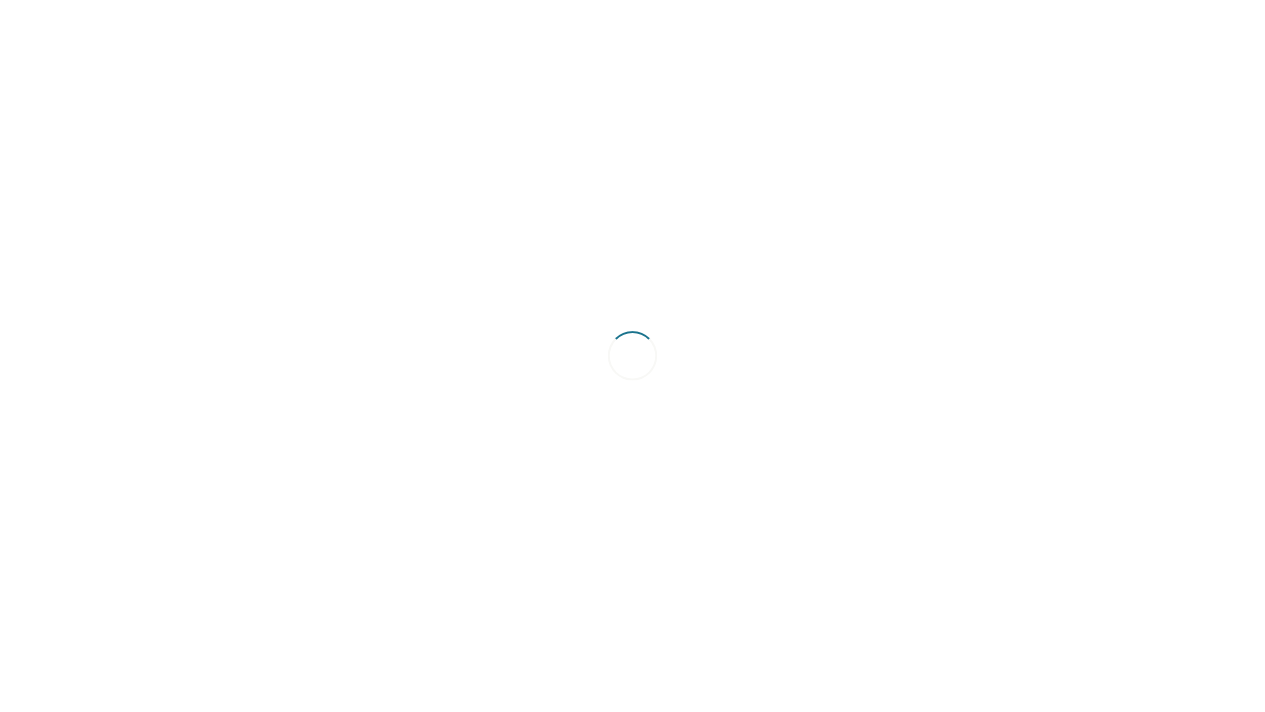 scroll, scrollTop: 0, scrollLeft: 0, axis: both 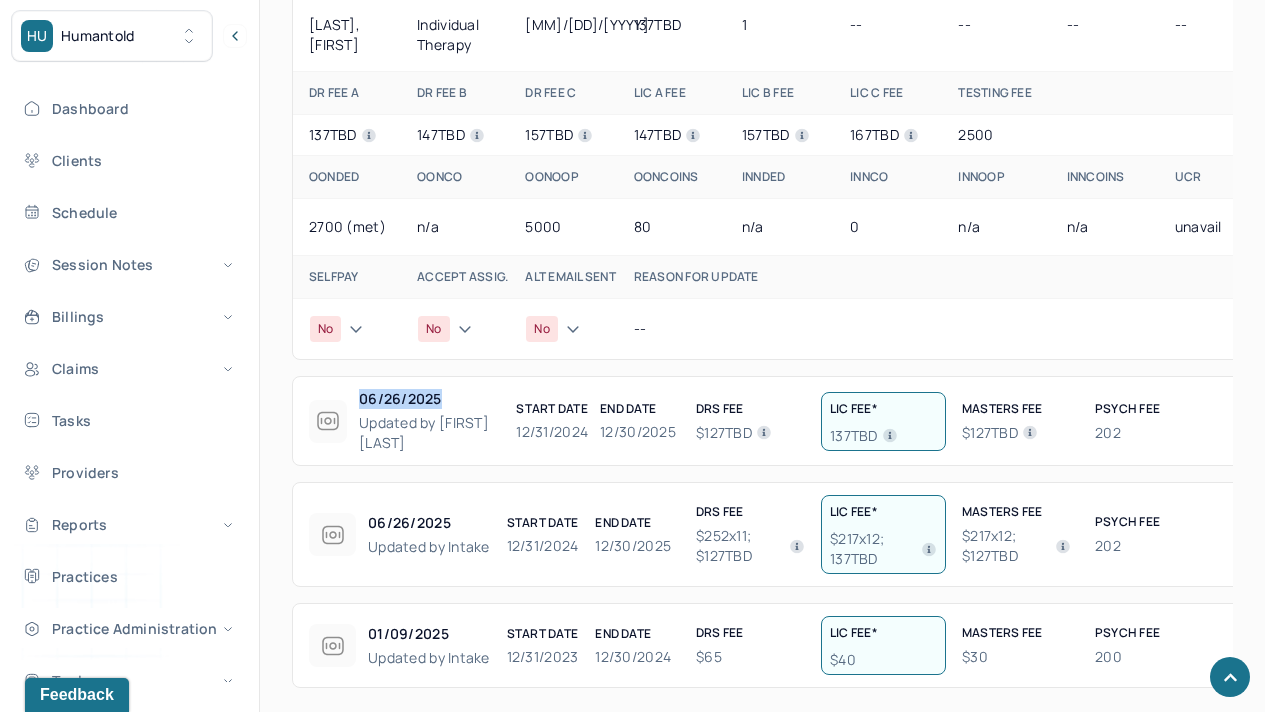 drag, startPoint x: 364, startPoint y: 381, endPoint x: 458, endPoint y: 386, distance: 94.13288 